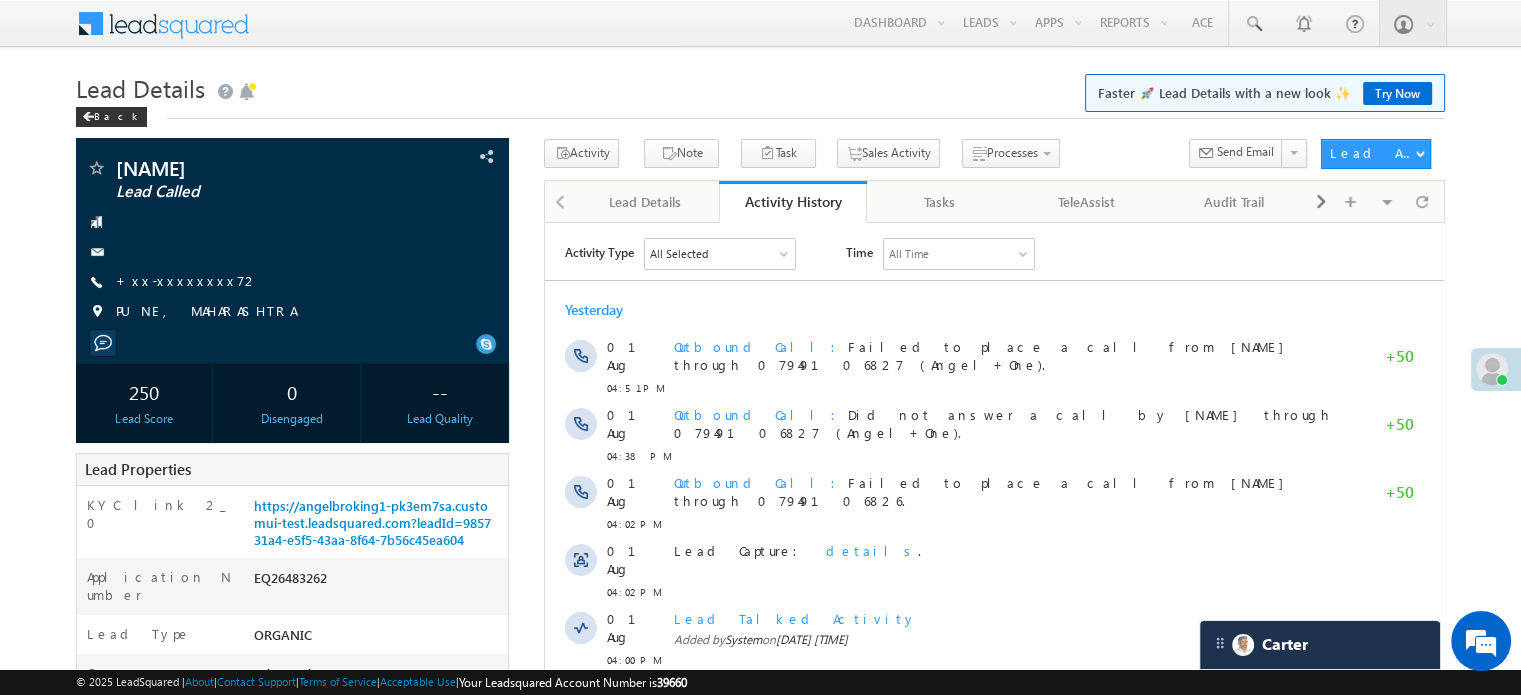 scroll, scrollTop: 0, scrollLeft: 0, axis: both 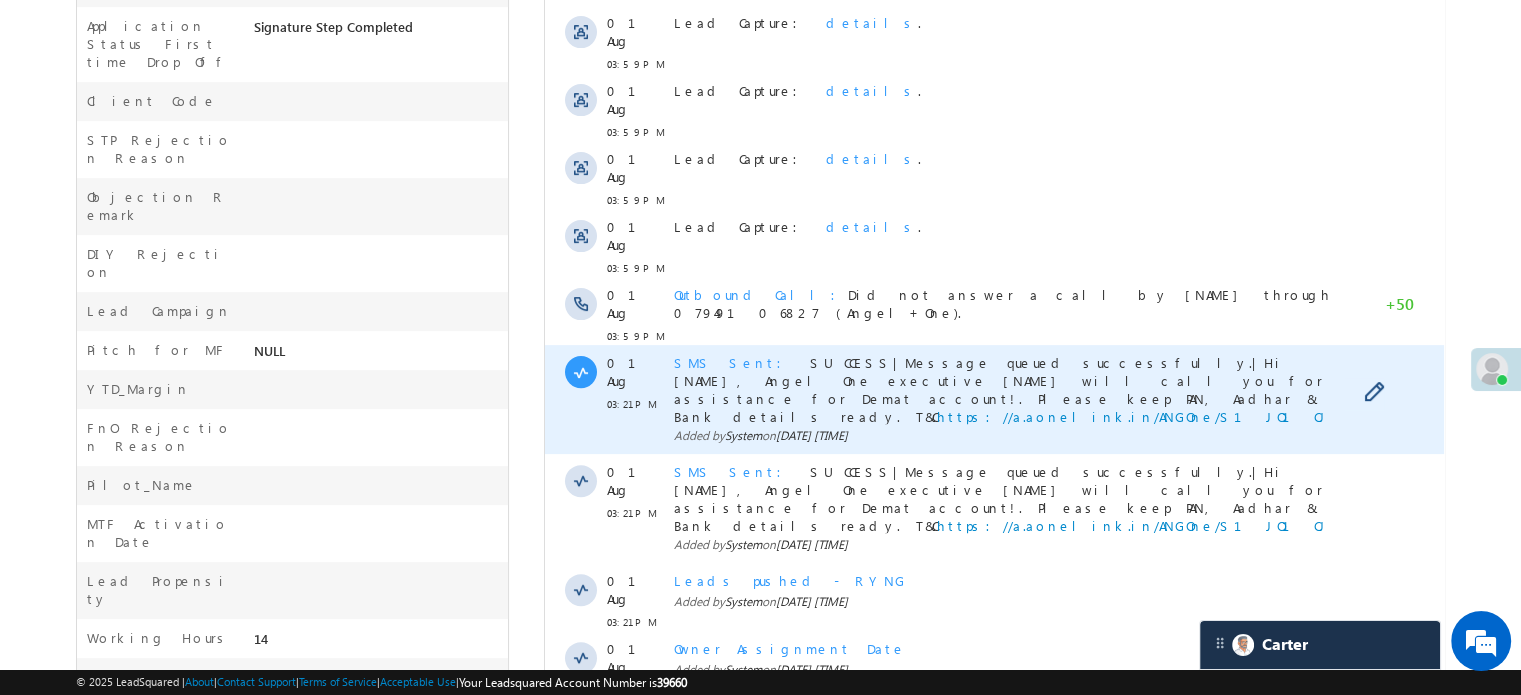 click on "SMS Sent" at bounding box center [734, 362] 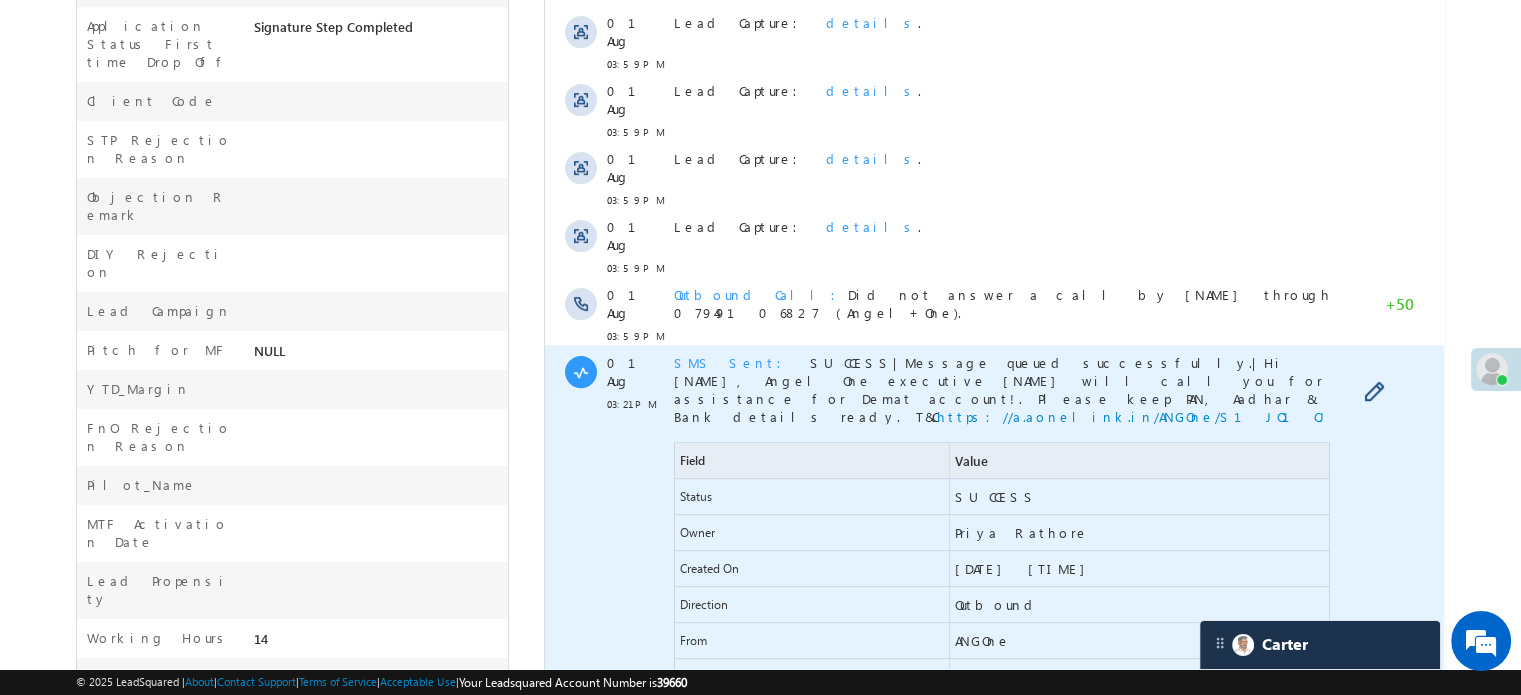 drag, startPoint x: 983, startPoint y: 568, endPoint x: 1064, endPoint y: 578, distance: 81.61495 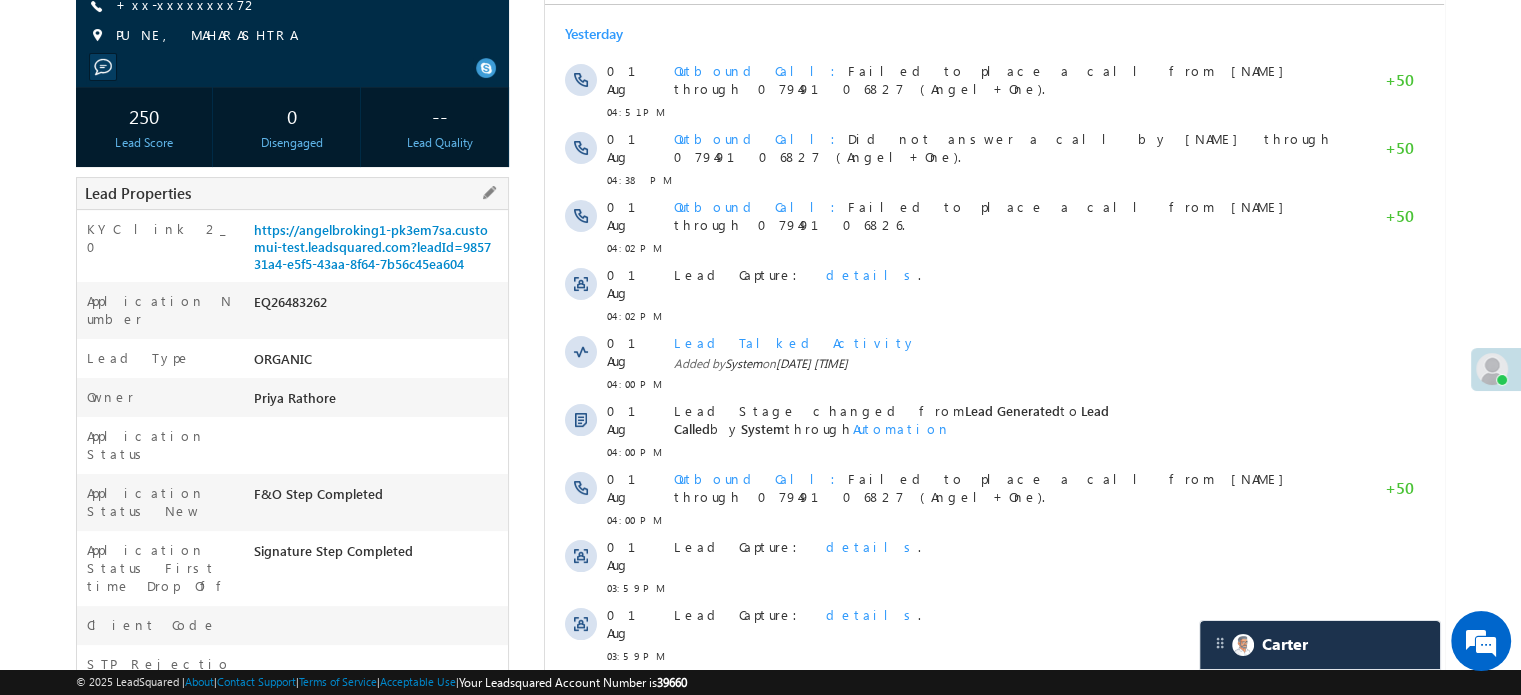 scroll, scrollTop: 0, scrollLeft: 0, axis: both 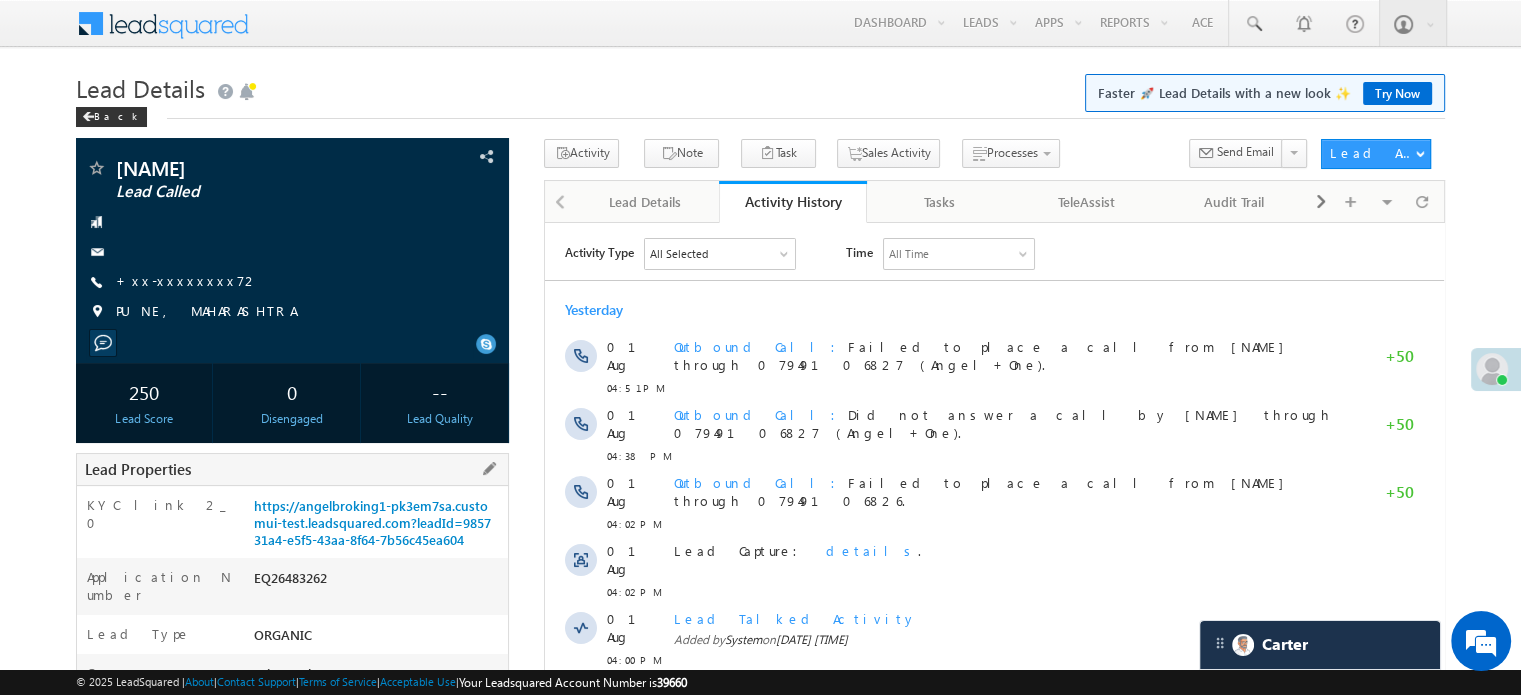 drag, startPoint x: 250, startPoint y: 502, endPoint x: 464, endPoint y: 548, distance: 218.88809 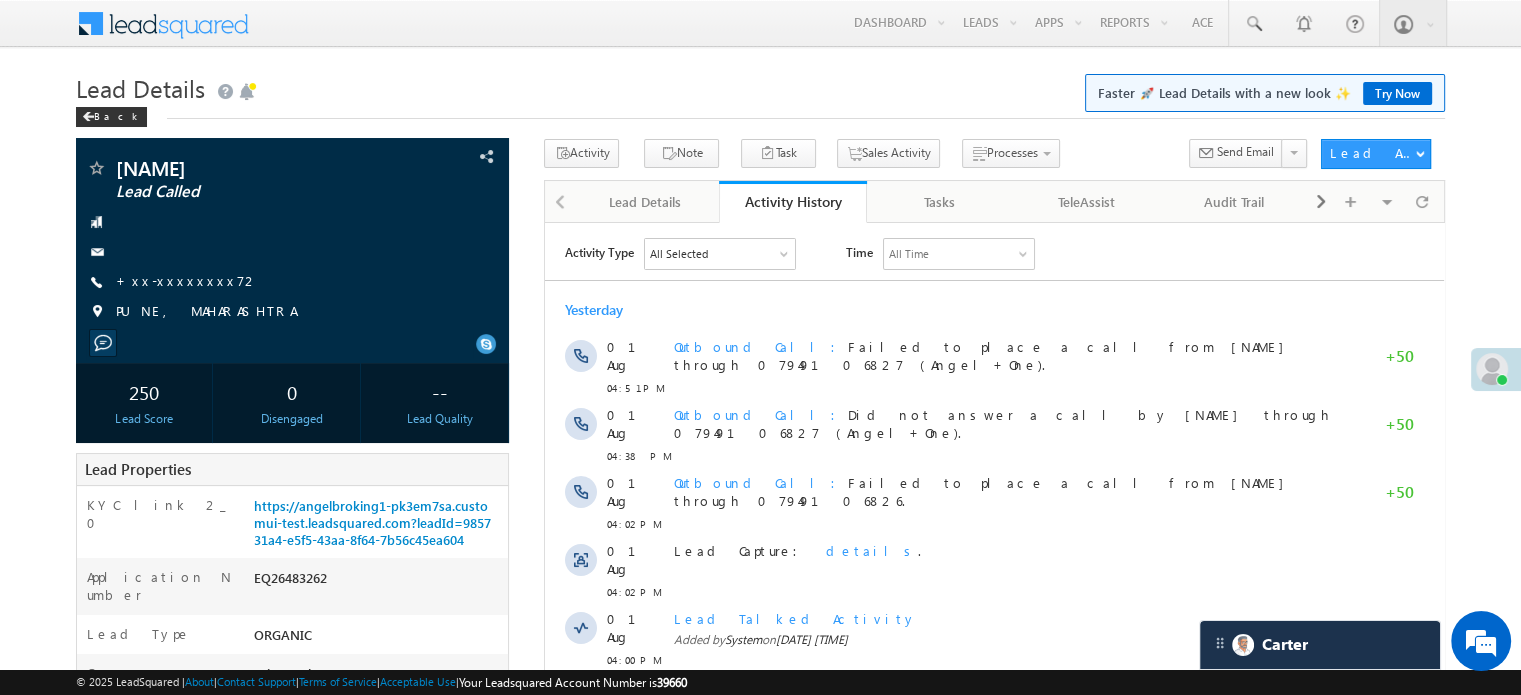 copy on "https://angelbroking1-pk3em7sa.customui-test.leadsquared.com?leadId=985731a4-e5f5-43aa-8f64-7b56c45ea604" 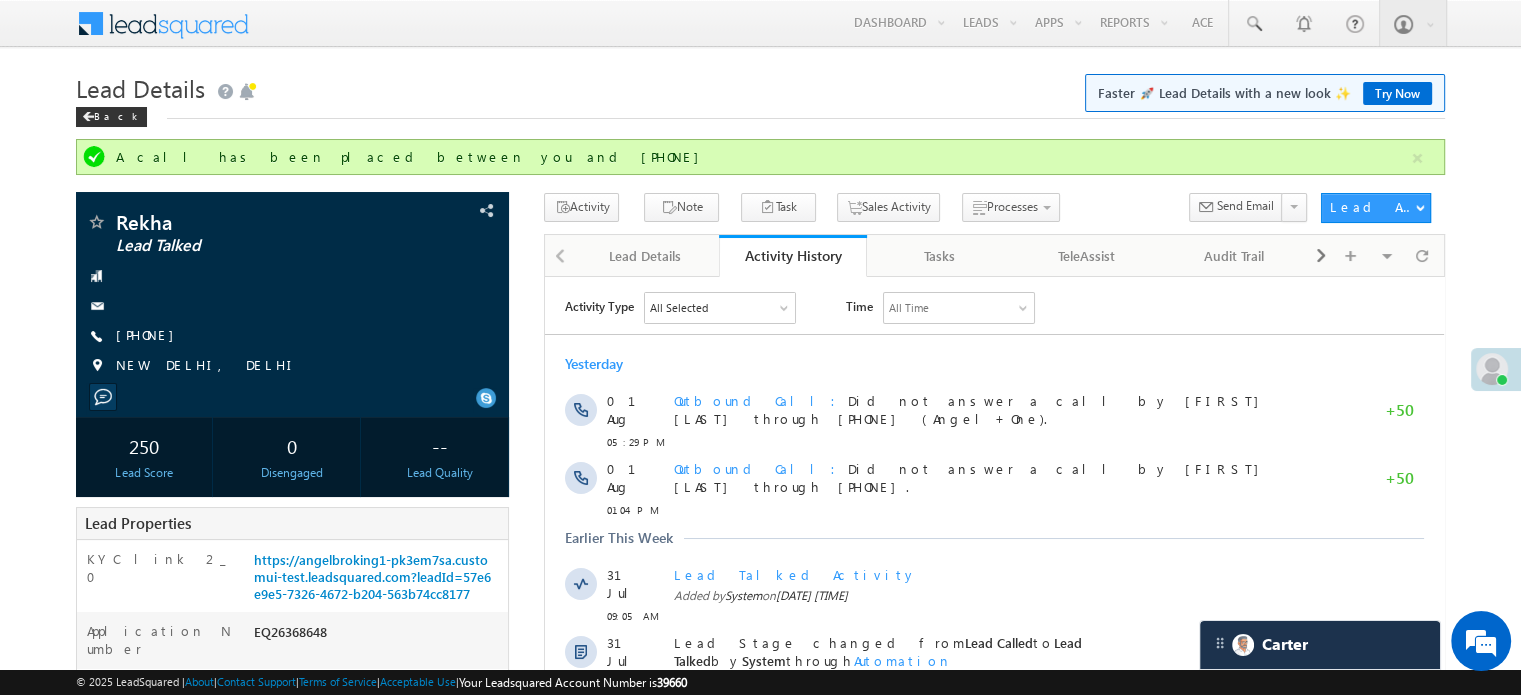 scroll, scrollTop: 0, scrollLeft: 0, axis: both 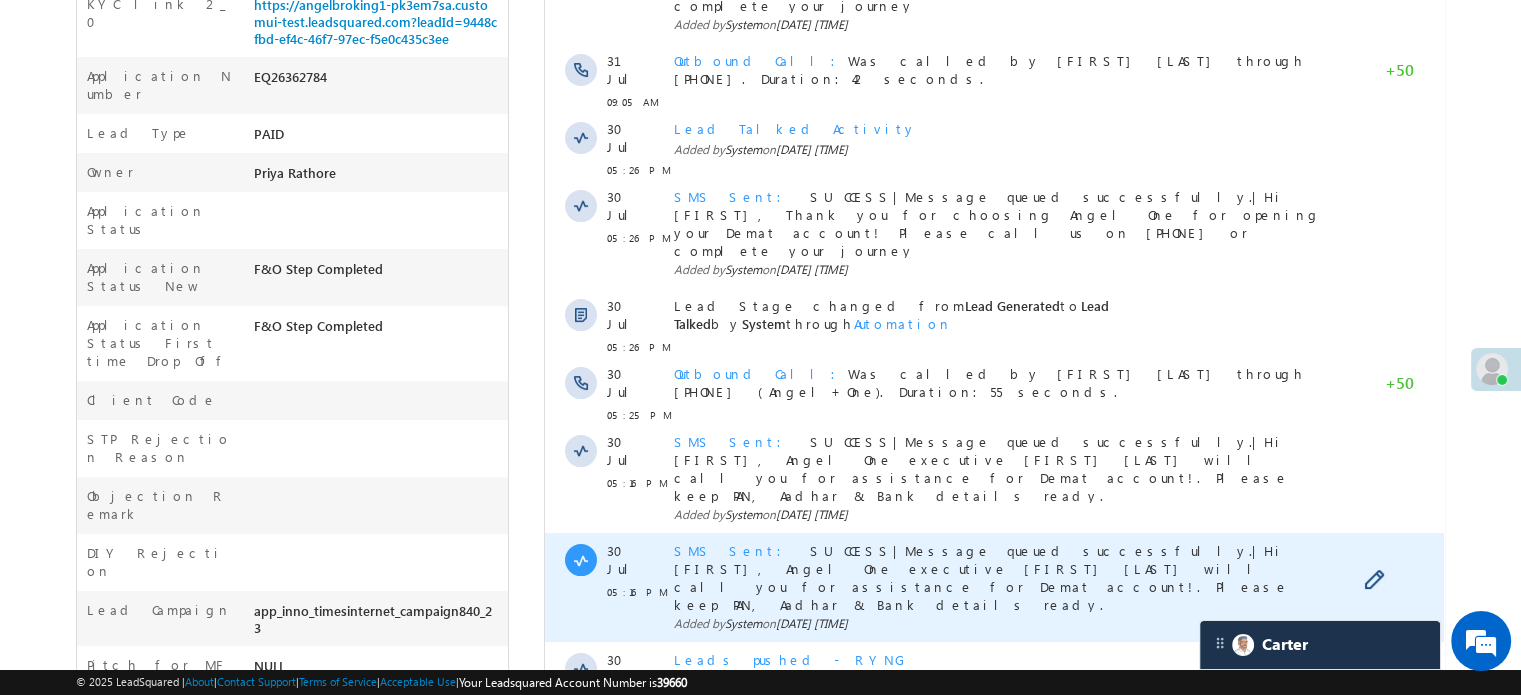 click on "SMS Sent" at bounding box center [734, 550] 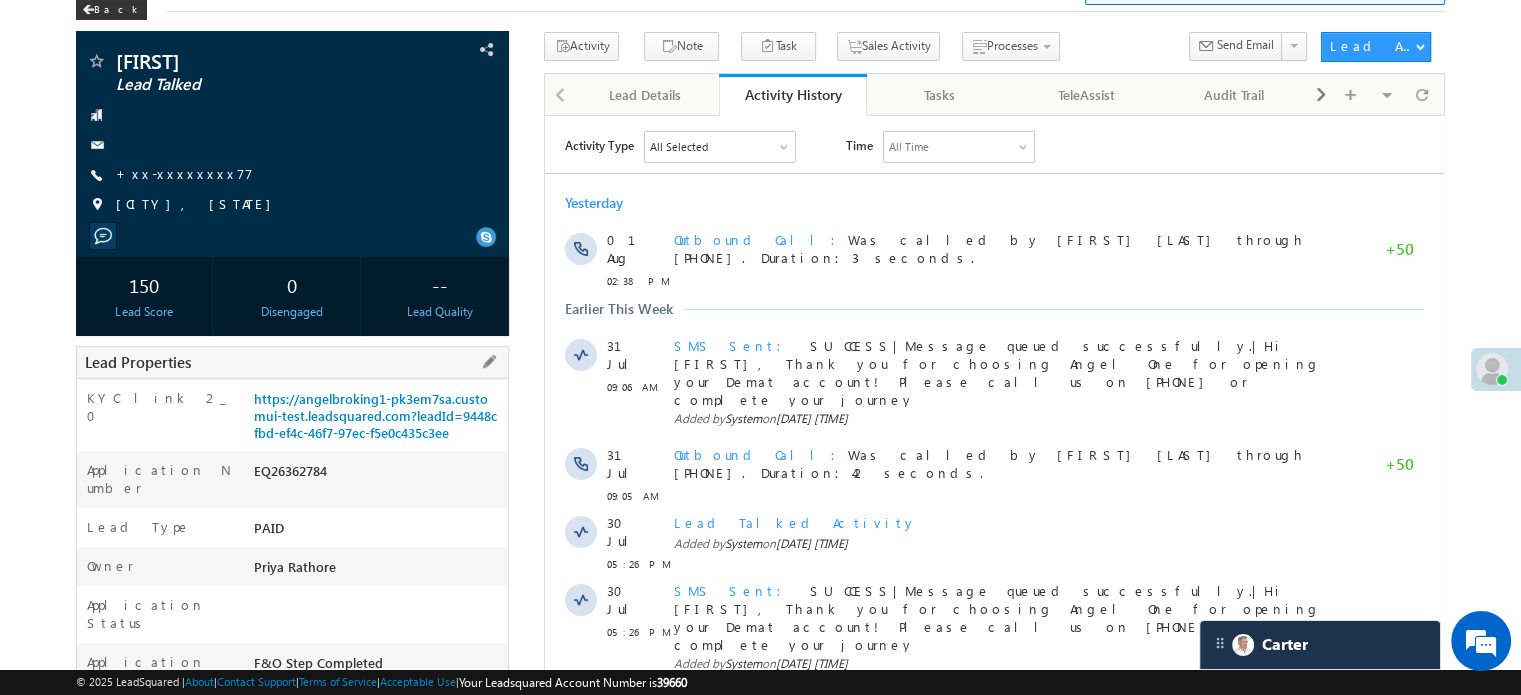 scroll, scrollTop: 101, scrollLeft: 0, axis: vertical 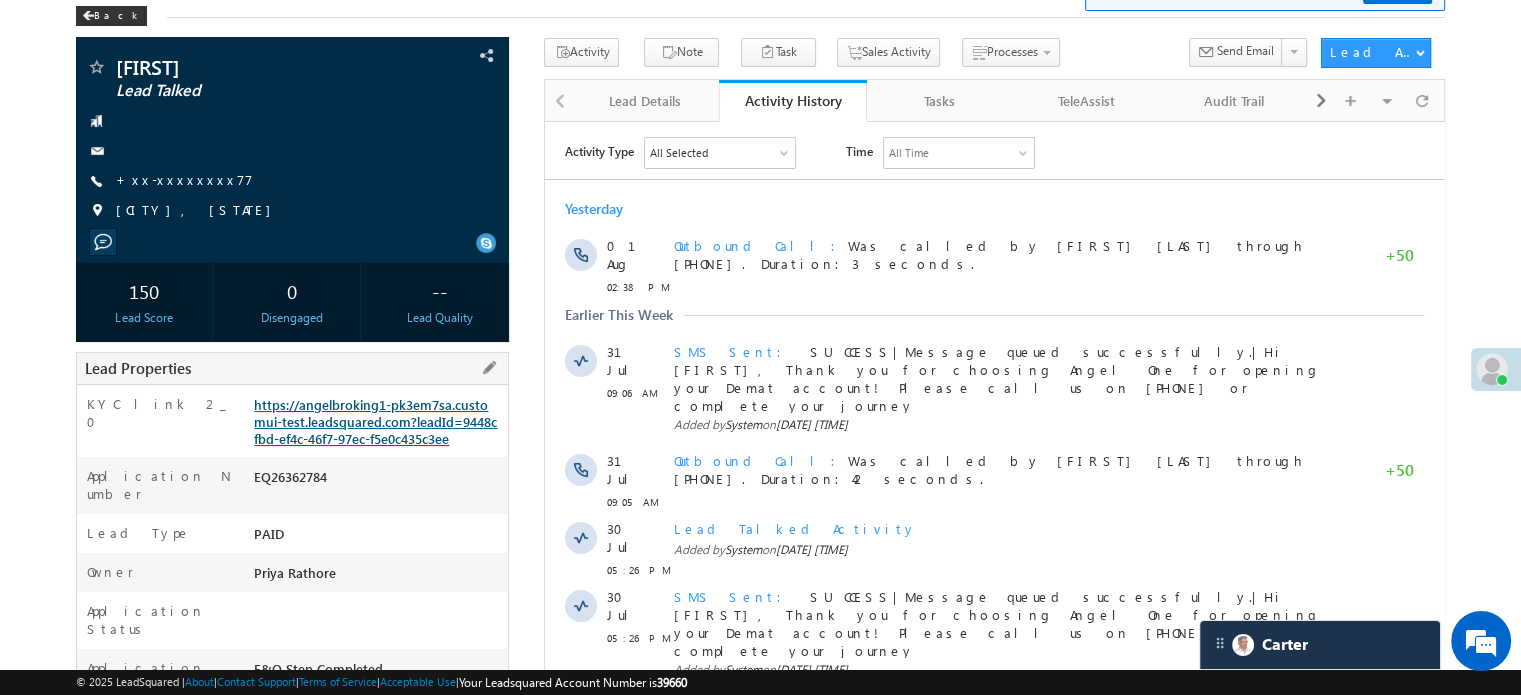 click on "https://angelbroking1-pk3em7sa.customui-test.leadsquared.com?leadId=9448cfbd-ef4c-46f7-97ec-f5e0c435c3ee" at bounding box center (375, 421) 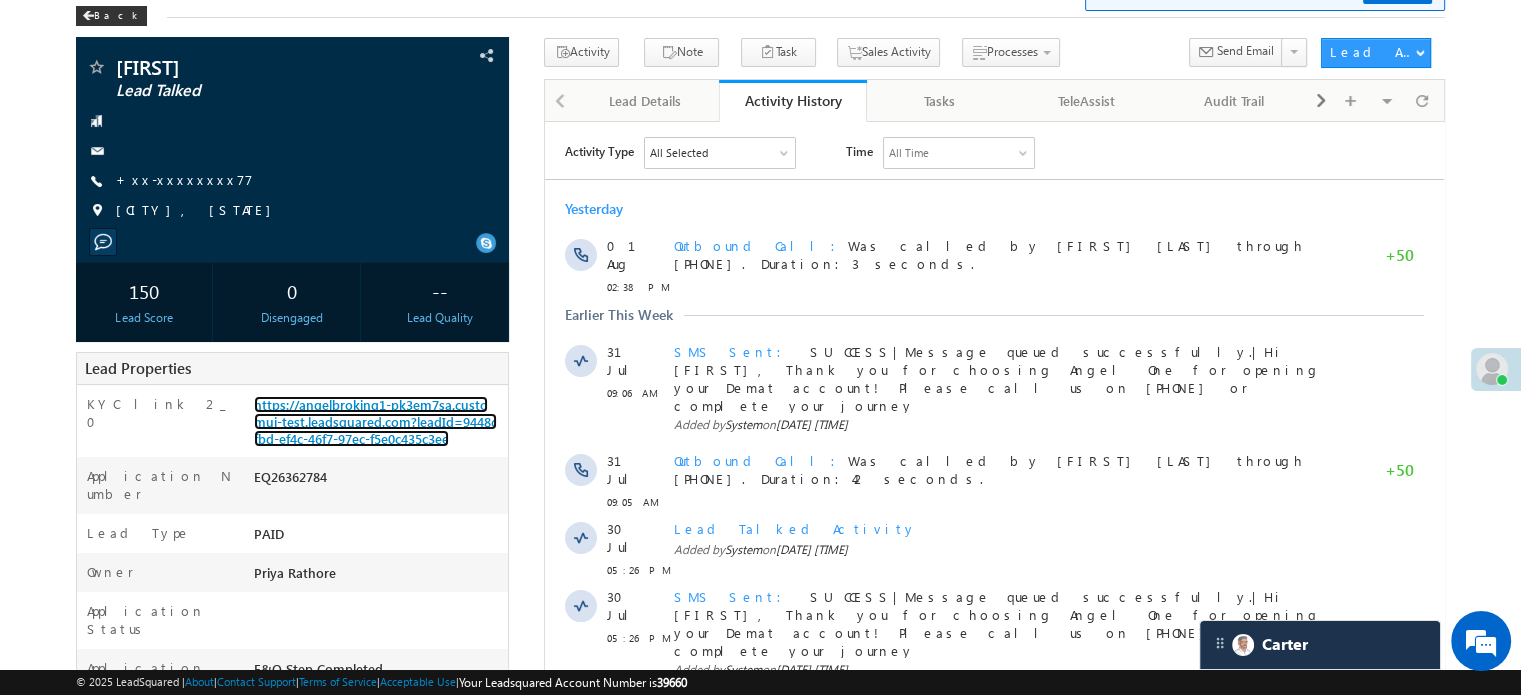 scroll, scrollTop: 0, scrollLeft: 0, axis: both 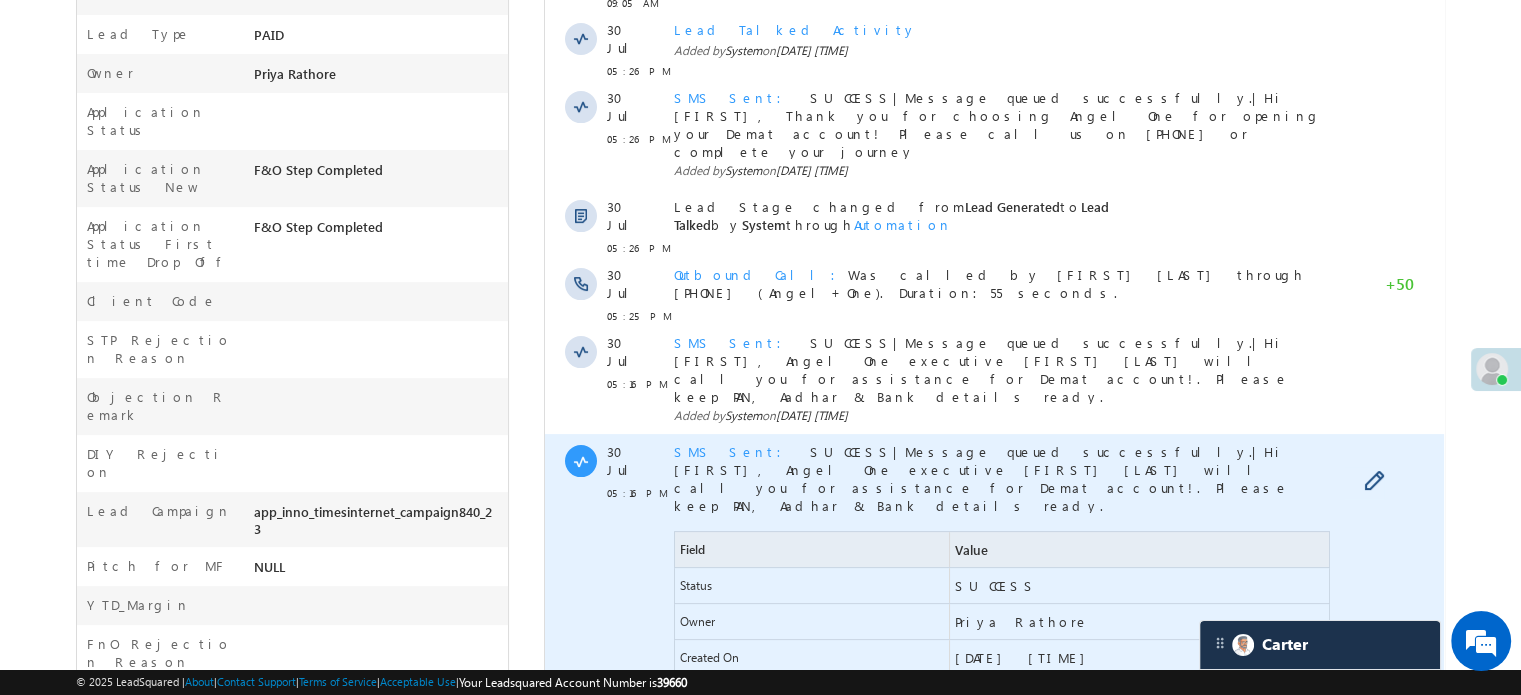 click on "SMS Sent" at bounding box center [734, 451] 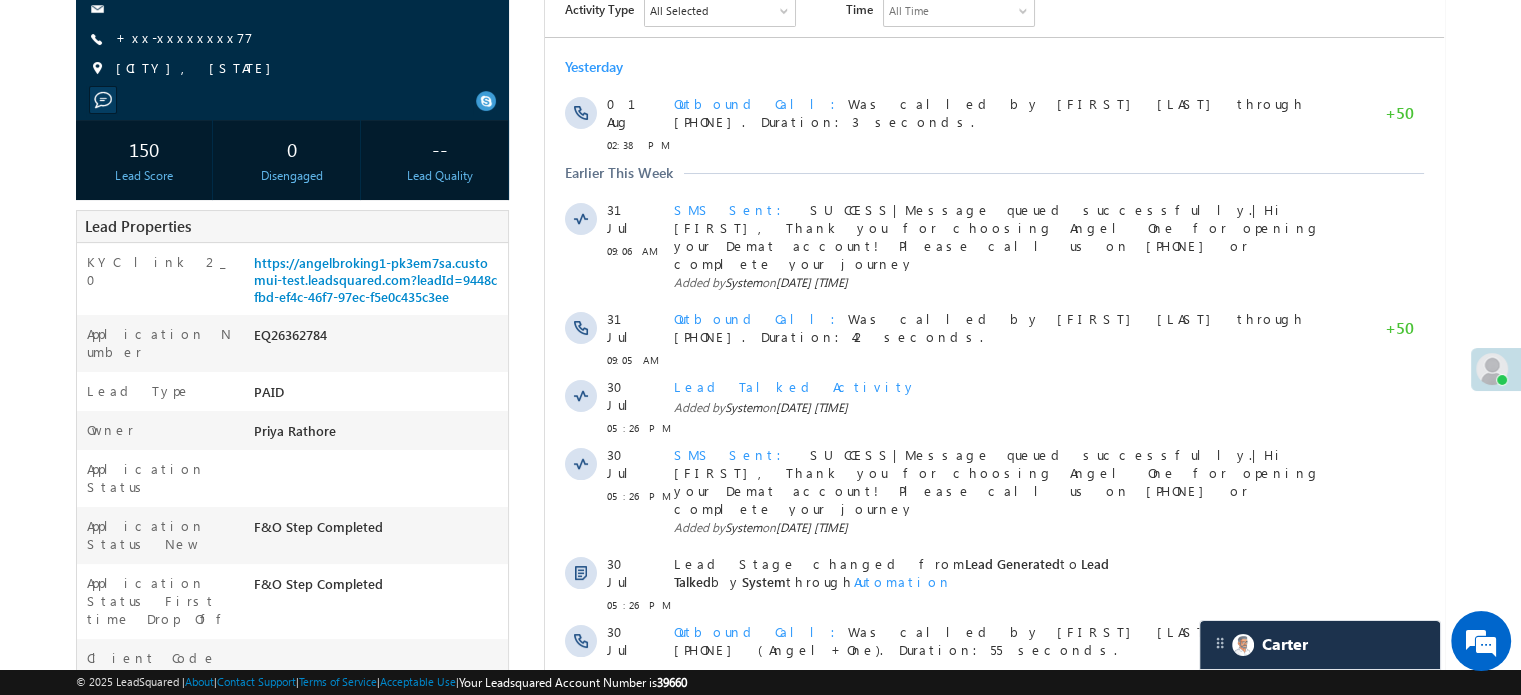 scroll, scrollTop: 200, scrollLeft: 0, axis: vertical 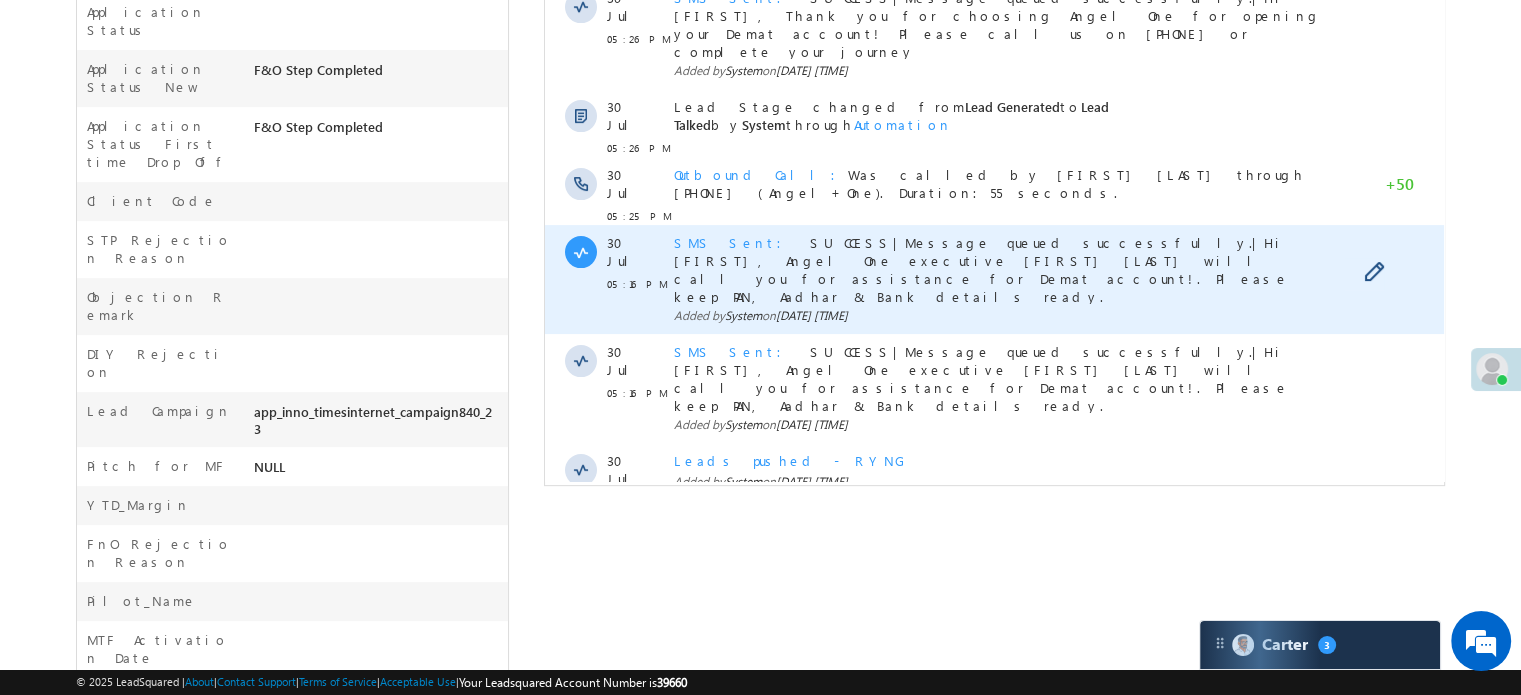 click on "SMS Sent" at bounding box center [734, 242] 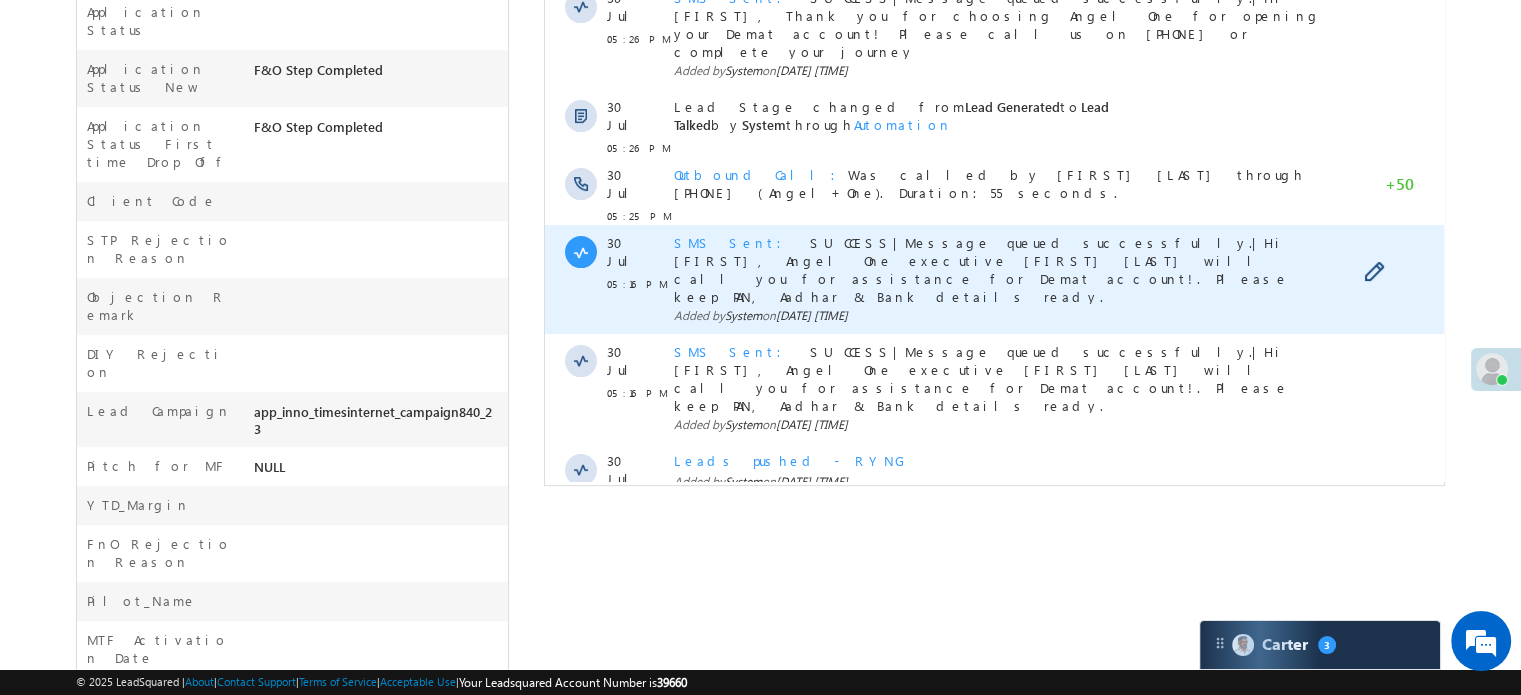 click on "SUCCESS|Message queued successfully.|Hi Vijay, Angel One executive Priya Rathore will call you for assistance for Demat account!. Please keep PAN, Aadhar & Bank details ready. T&C  https://a.aonelink.in/ANGOne/S1JO1CJ" at bounding box center [981, 278] 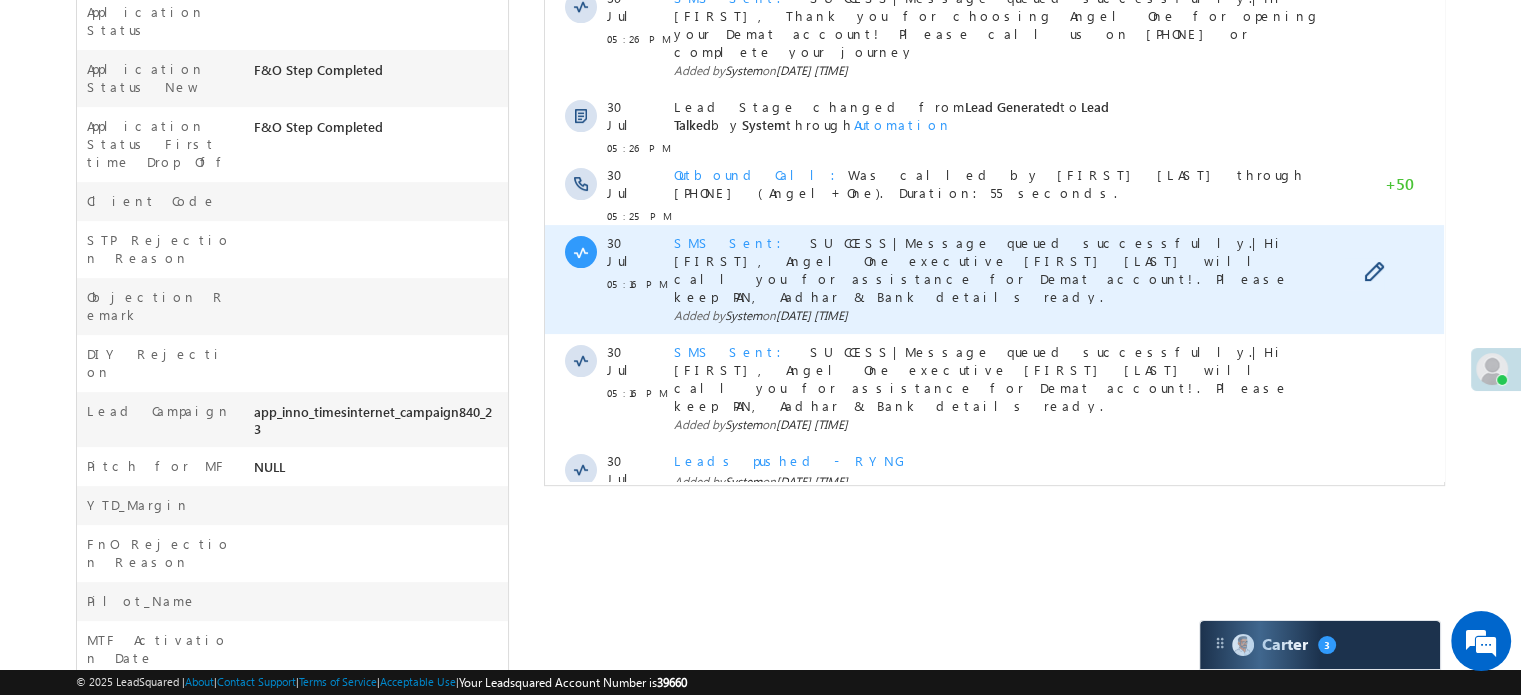 click on "SMS Sent" at bounding box center (734, 242) 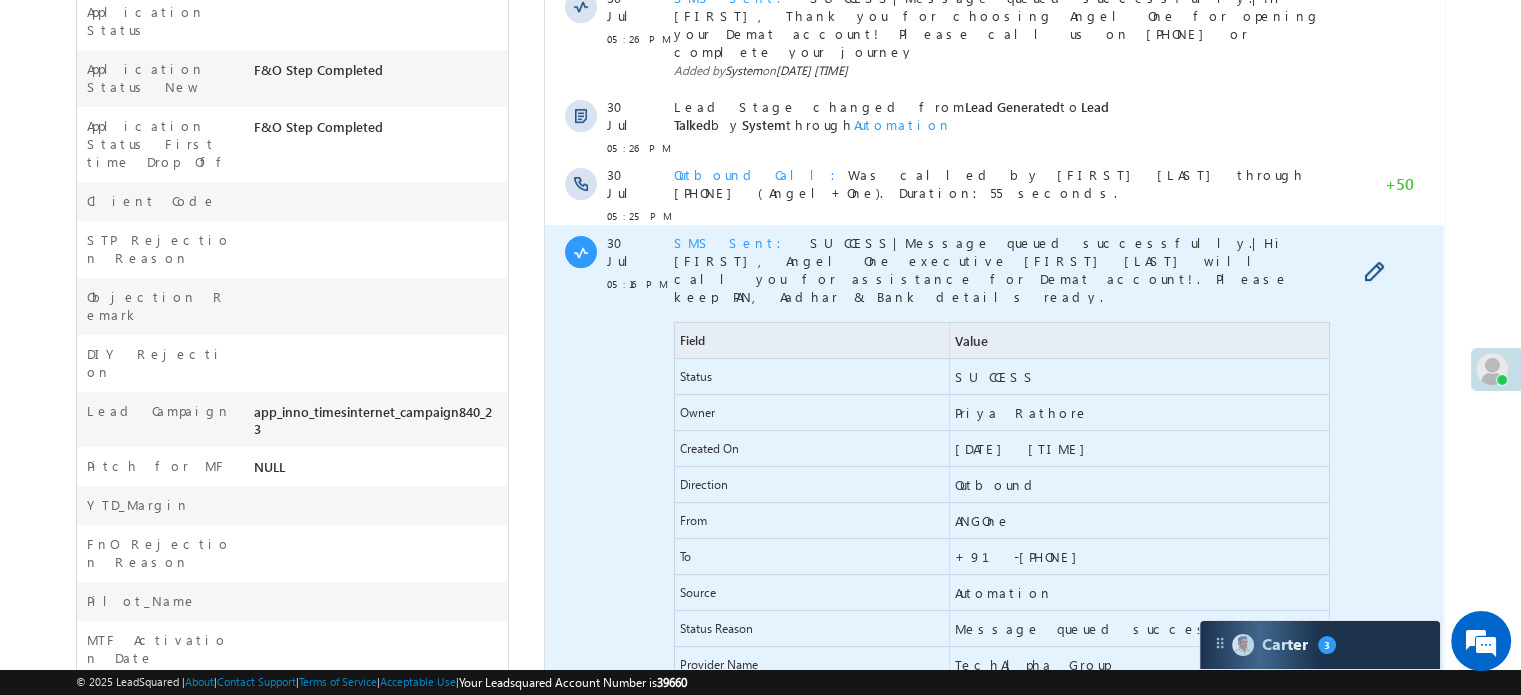 drag, startPoint x: 981, startPoint y: 472, endPoint x: 1052, endPoint y: 475, distance: 71.063354 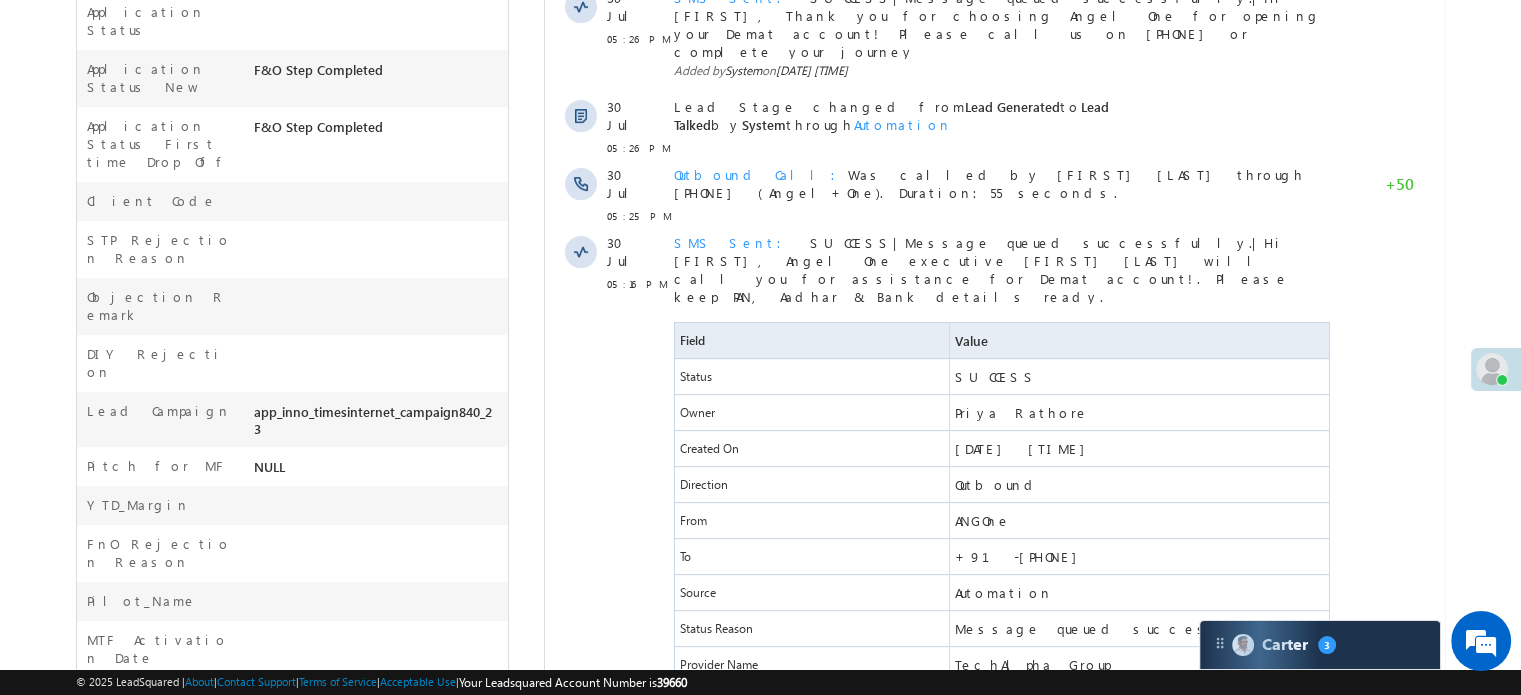 scroll, scrollTop: 300, scrollLeft: 0, axis: vertical 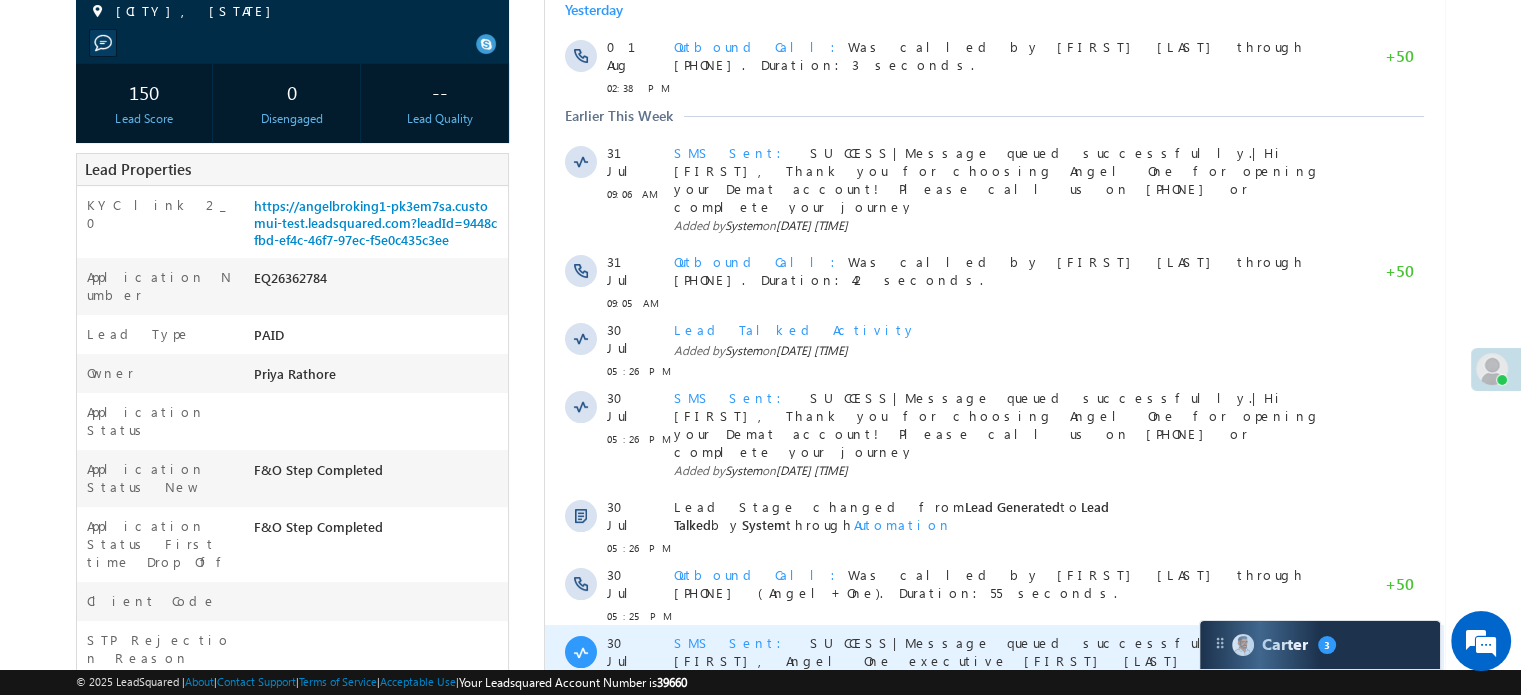 click on "SMS Sent" at bounding box center [734, 642] 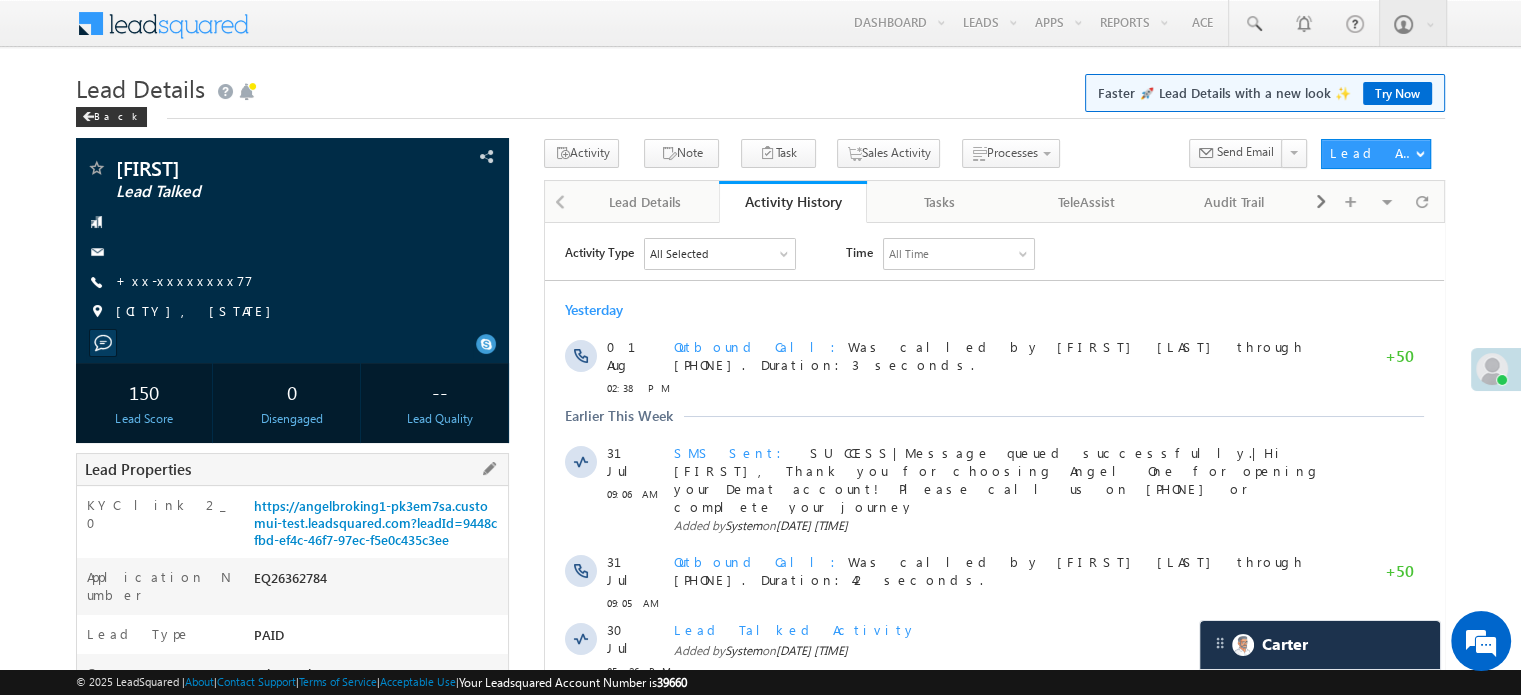 drag, startPoint x: 252, startPoint y: 504, endPoint x: 483, endPoint y: 539, distance: 233.63647 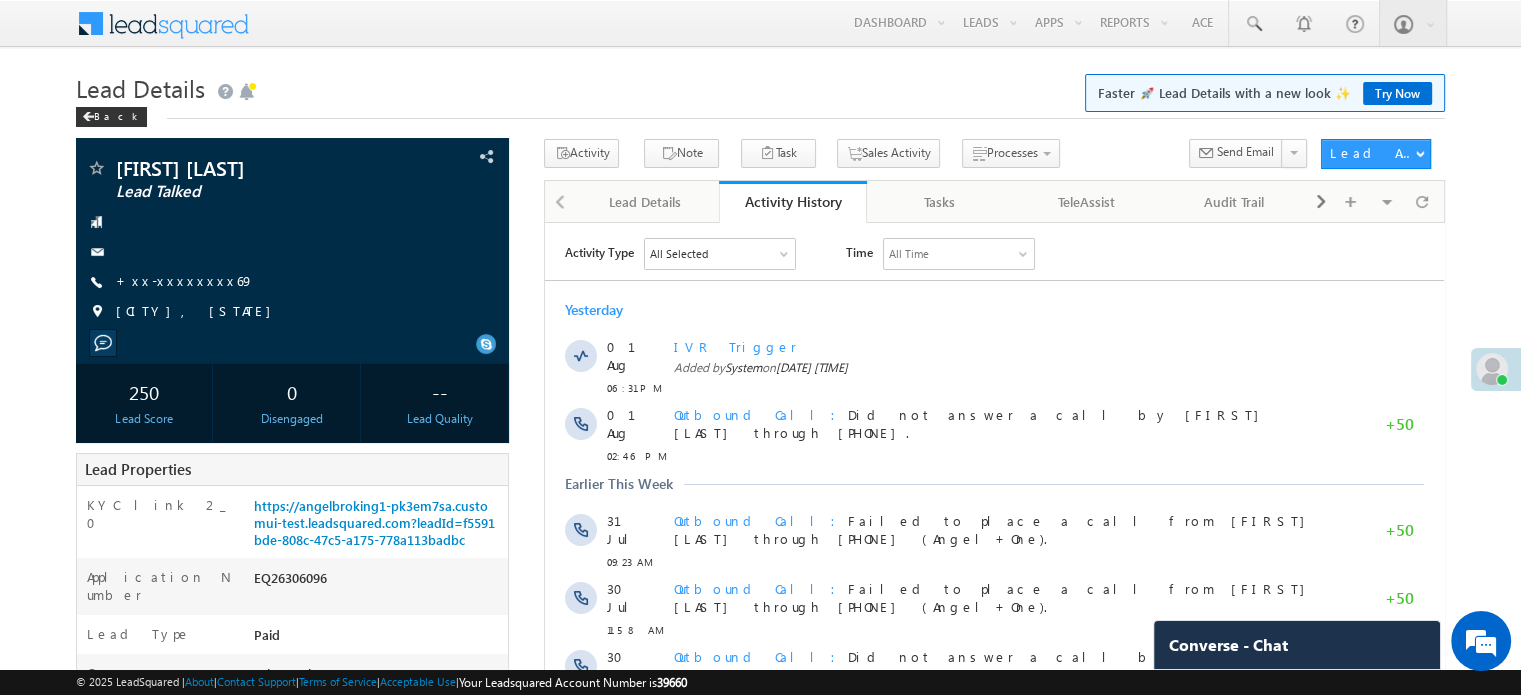 scroll, scrollTop: 0, scrollLeft: 0, axis: both 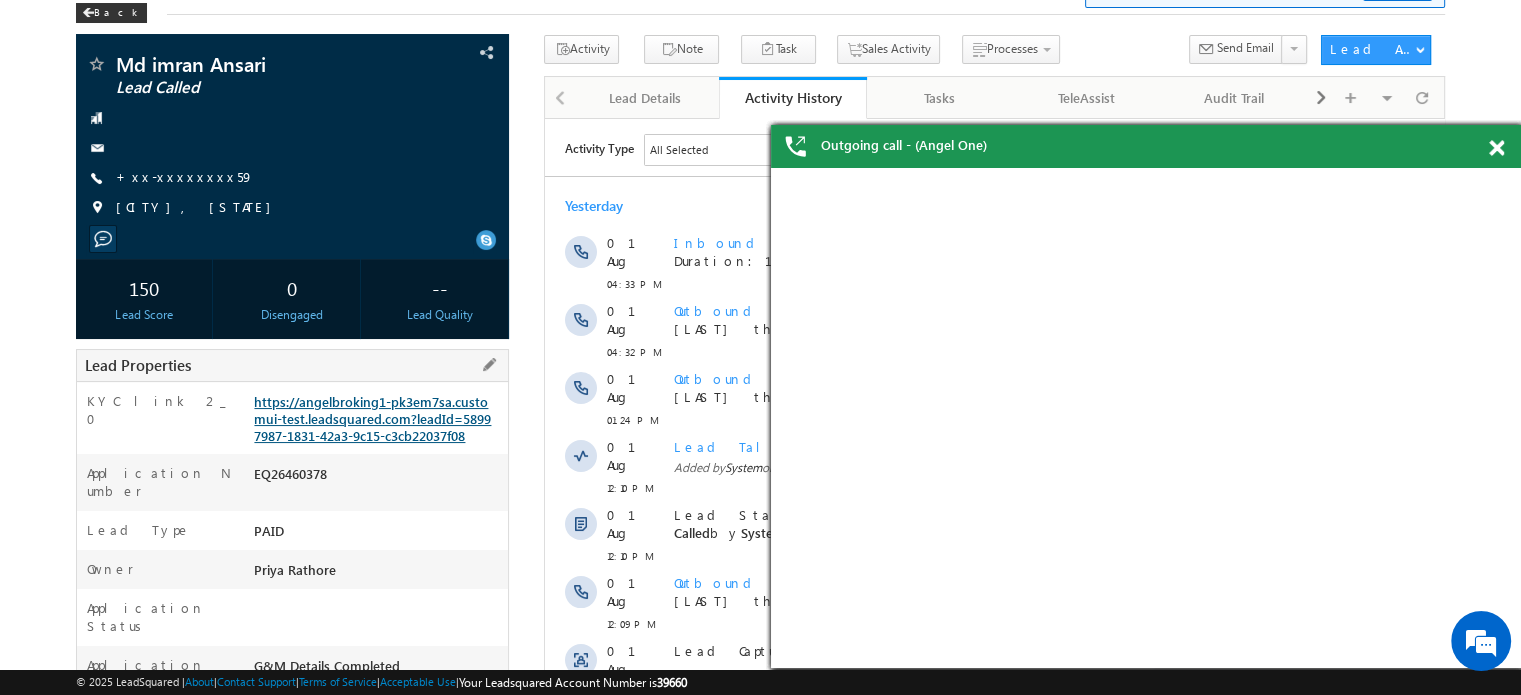 click on "https://angelbroking1-pk3em7sa.customui-test.leadsquared.com?leadId=58997987-1831-42a3-9c15-c3cb22037f08" at bounding box center (378, 423) 